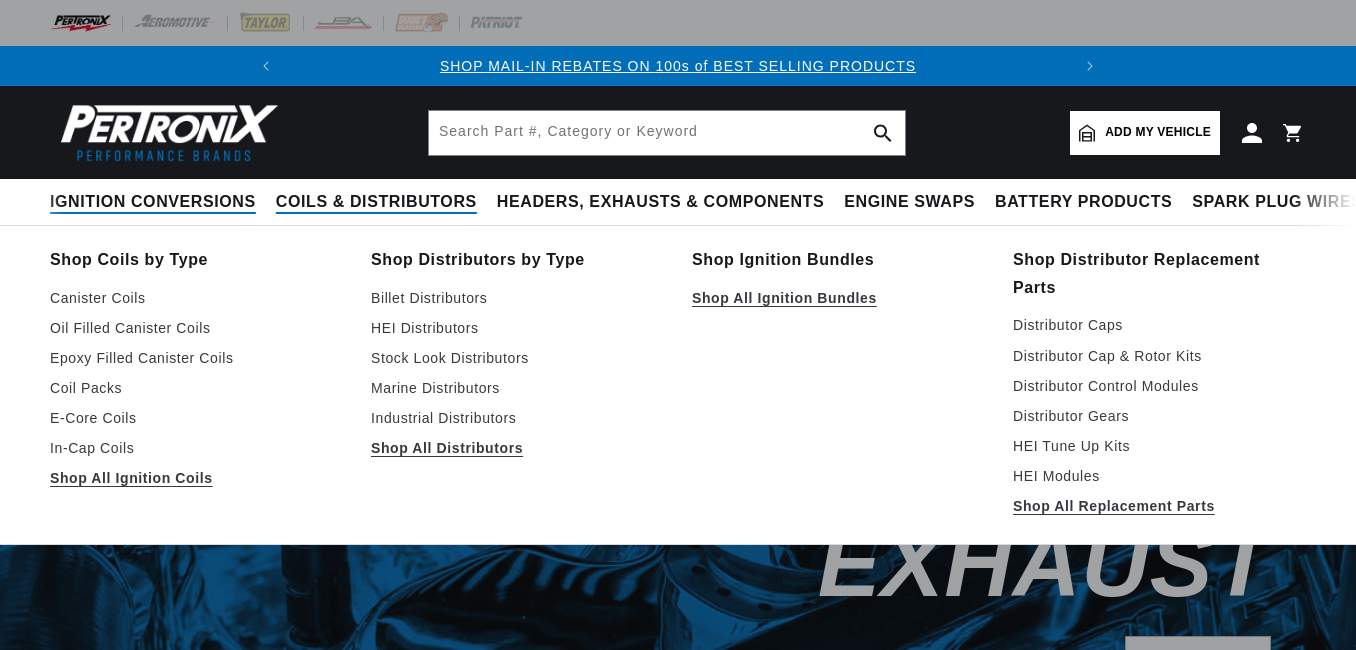 scroll, scrollTop: 0, scrollLeft: 0, axis: both 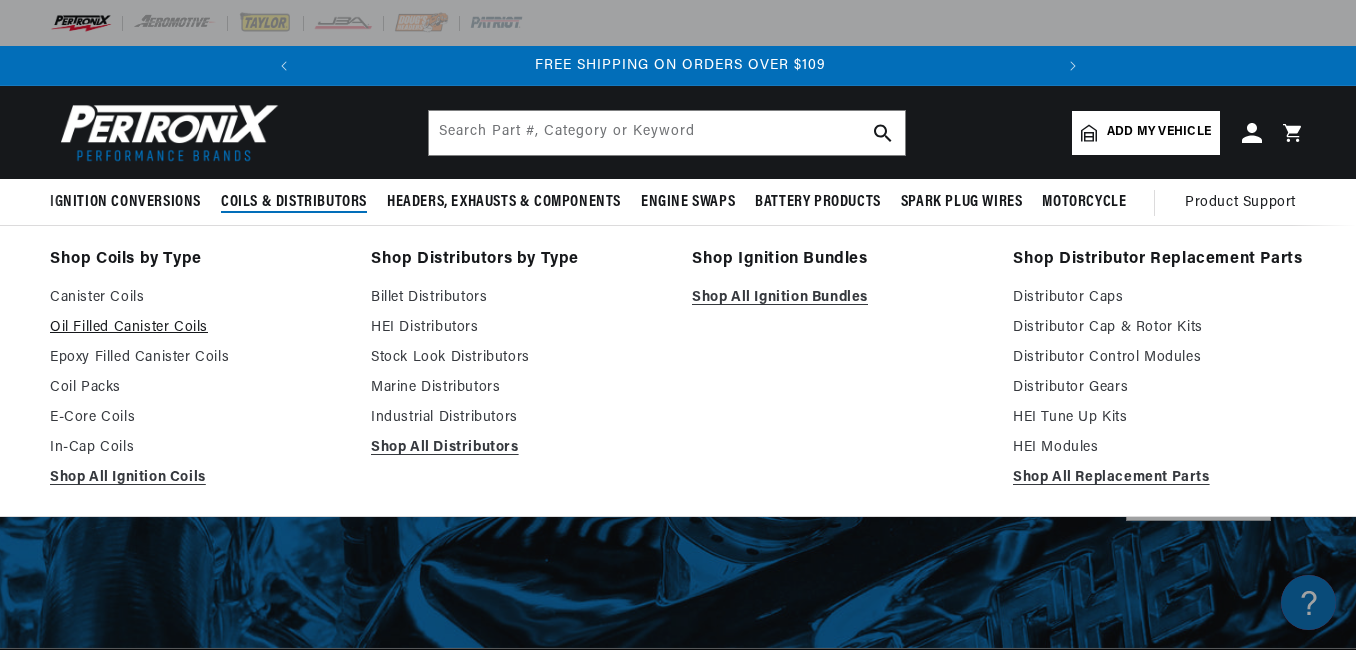 click on "Oil Filled Canister Coils" at bounding box center [196, 328] 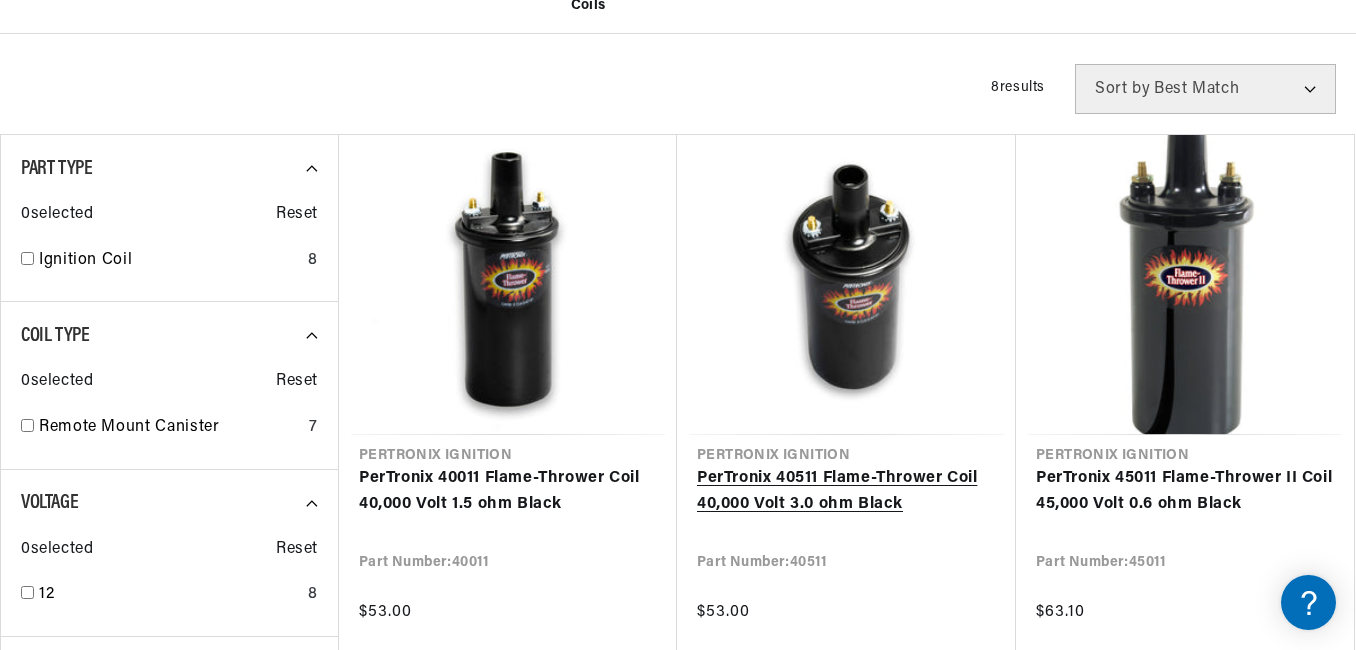 scroll, scrollTop: 801, scrollLeft: 0, axis: vertical 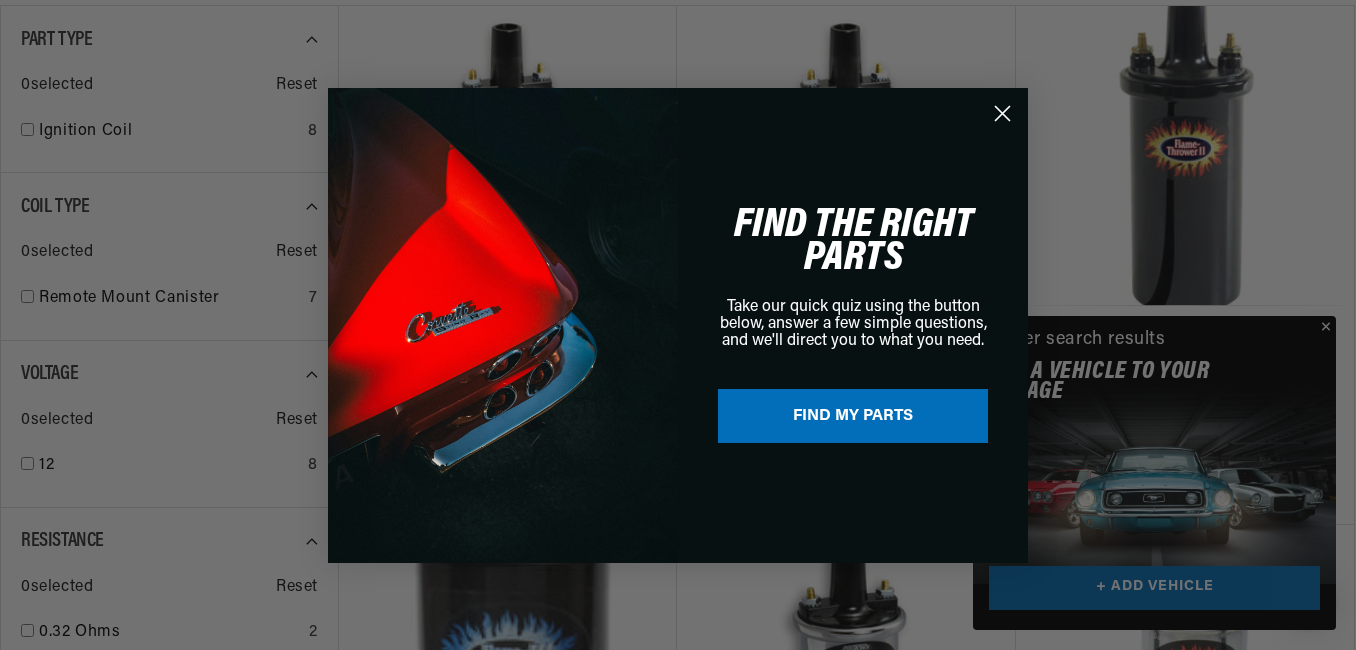 click on "Close dialog FIND THE RIGHT PARTS Take our quick quiz using the button below, answer a few simple questions, and we'll direct you to what you need. FIND MY PARTS Submit" at bounding box center [678, 325] 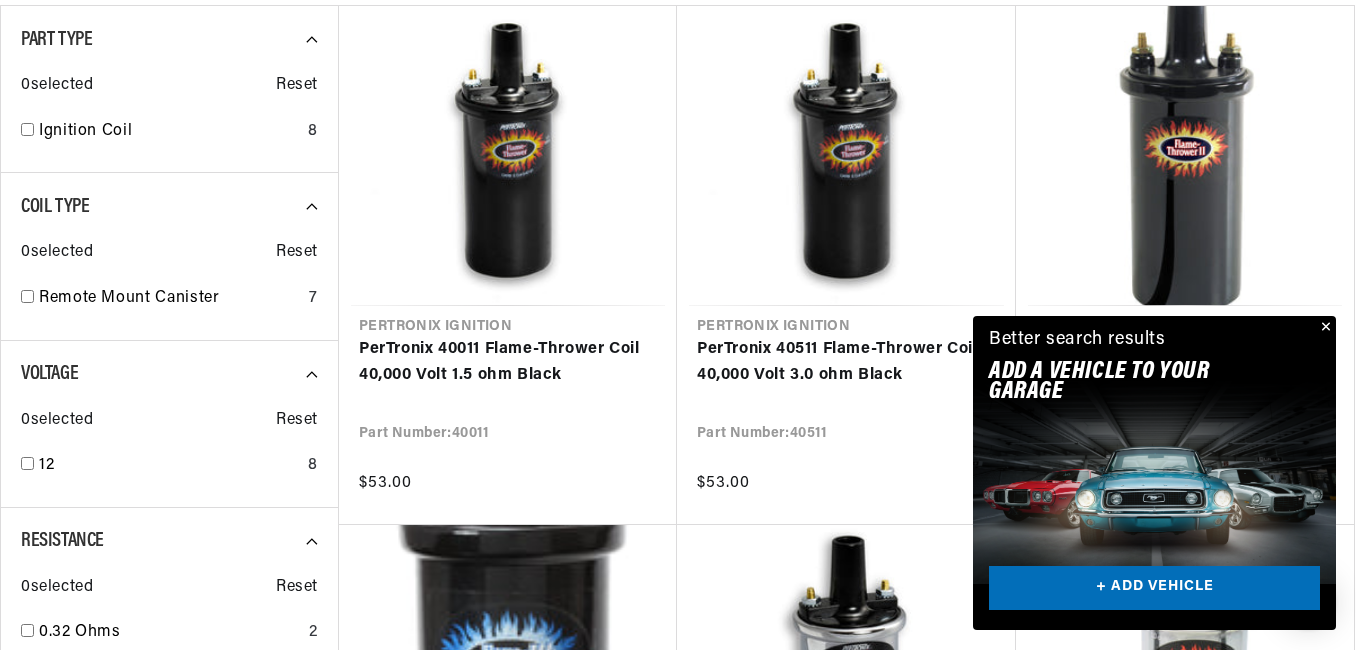 scroll, scrollTop: 0, scrollLeft: 747, axis: horizontal 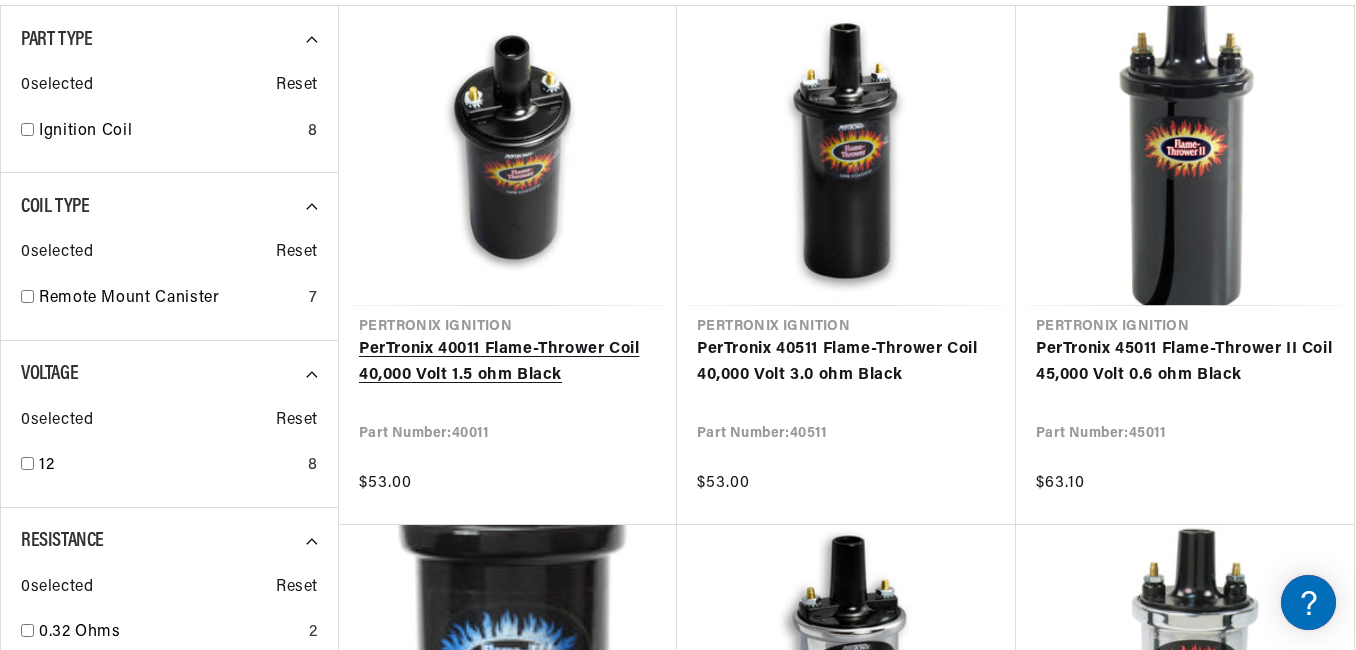 click on "PerTronix 40011 Flame-Thrower Coil 40,000 Volt 1.5 ohm Black" at bounding box center (508, 362) 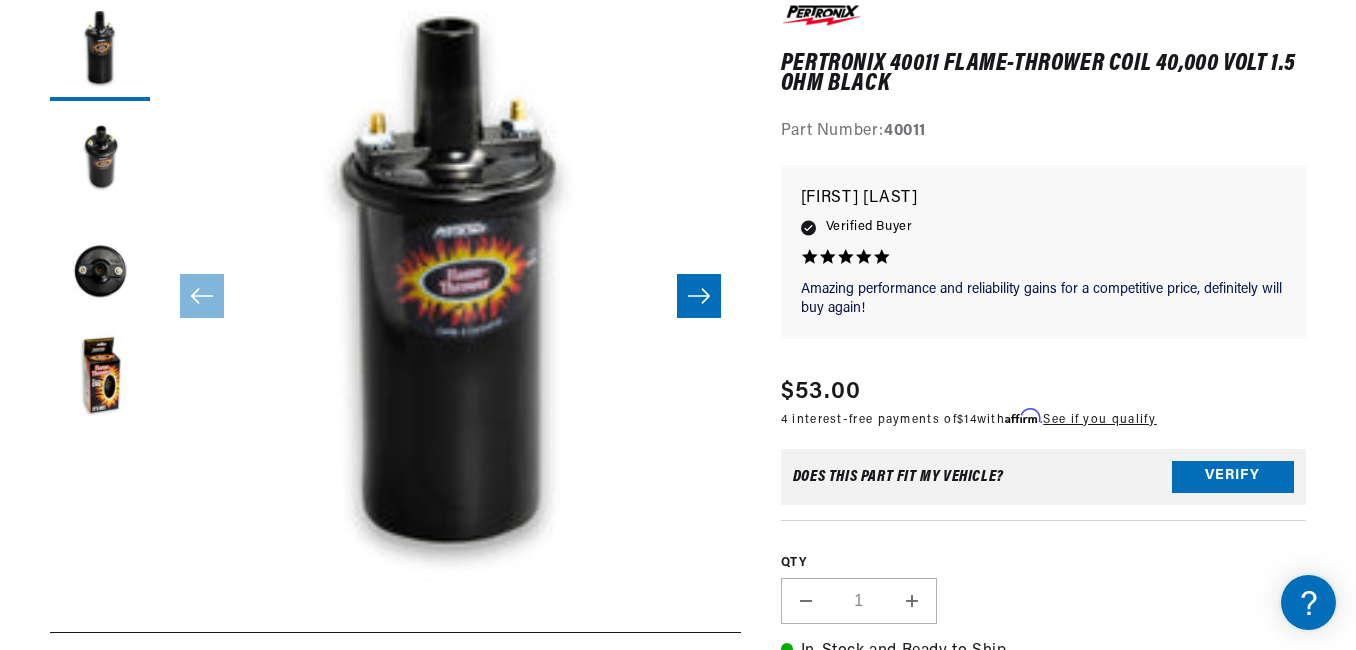 scroll, scrollTop: 300, scrollLeft: 0, axis: vertical 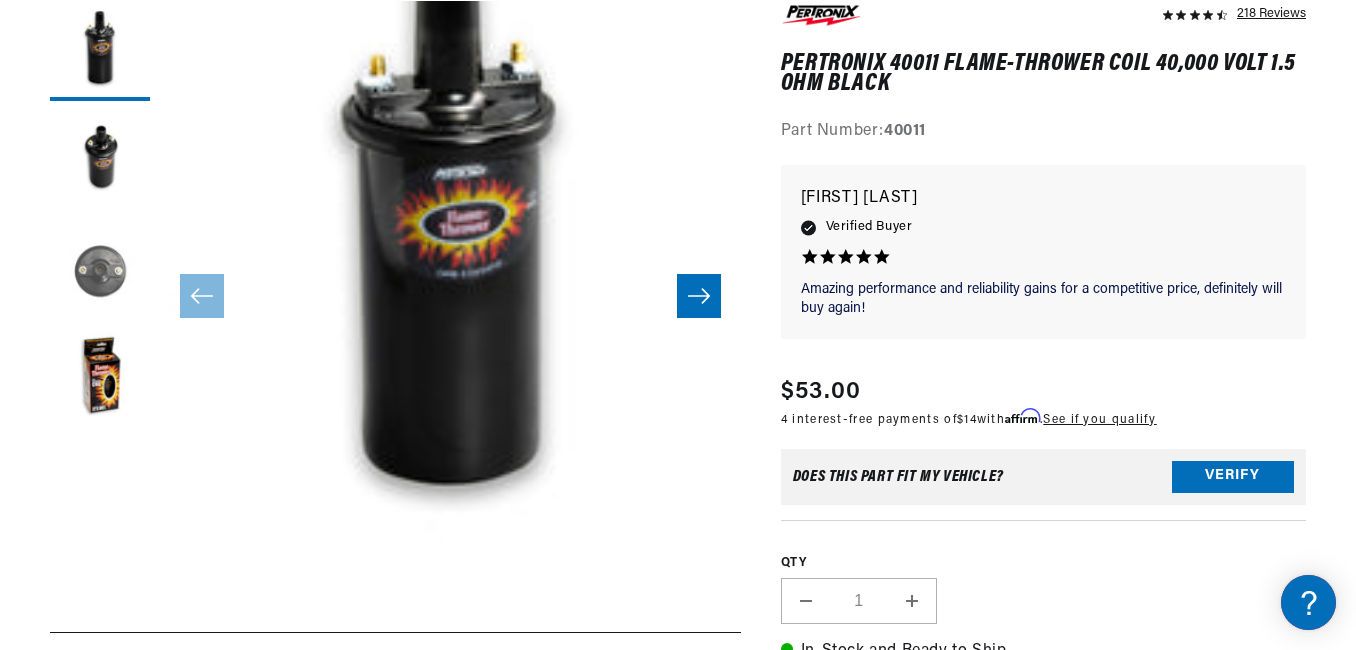 click at bounding box center (100, 271) 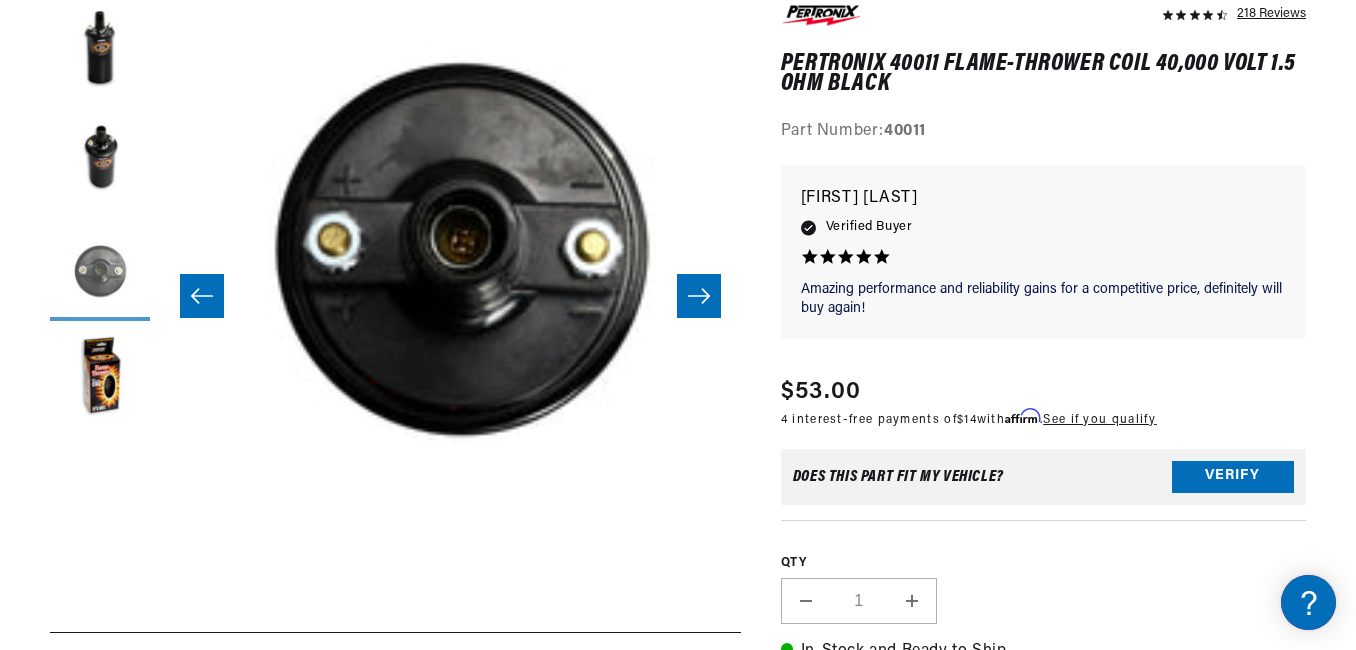 scroll, scrollTop: 58, scrollLeft: 1162, axis: both 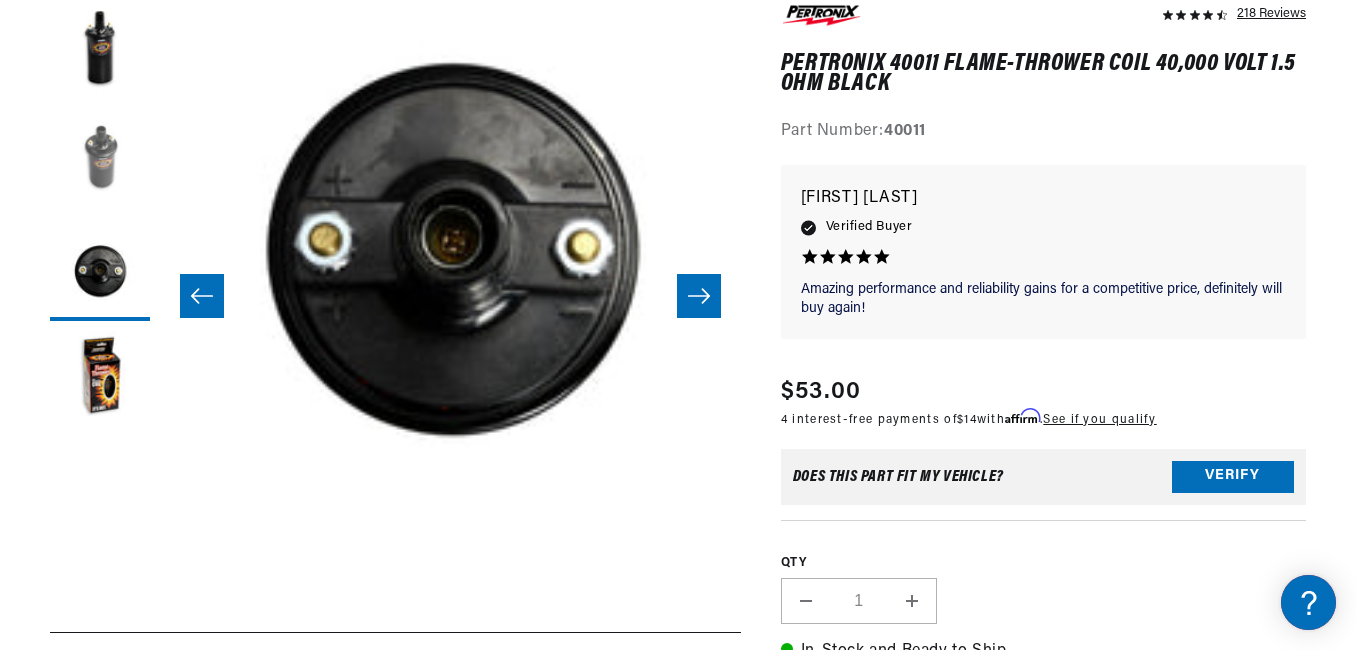 click at bounding box center (100, 161) 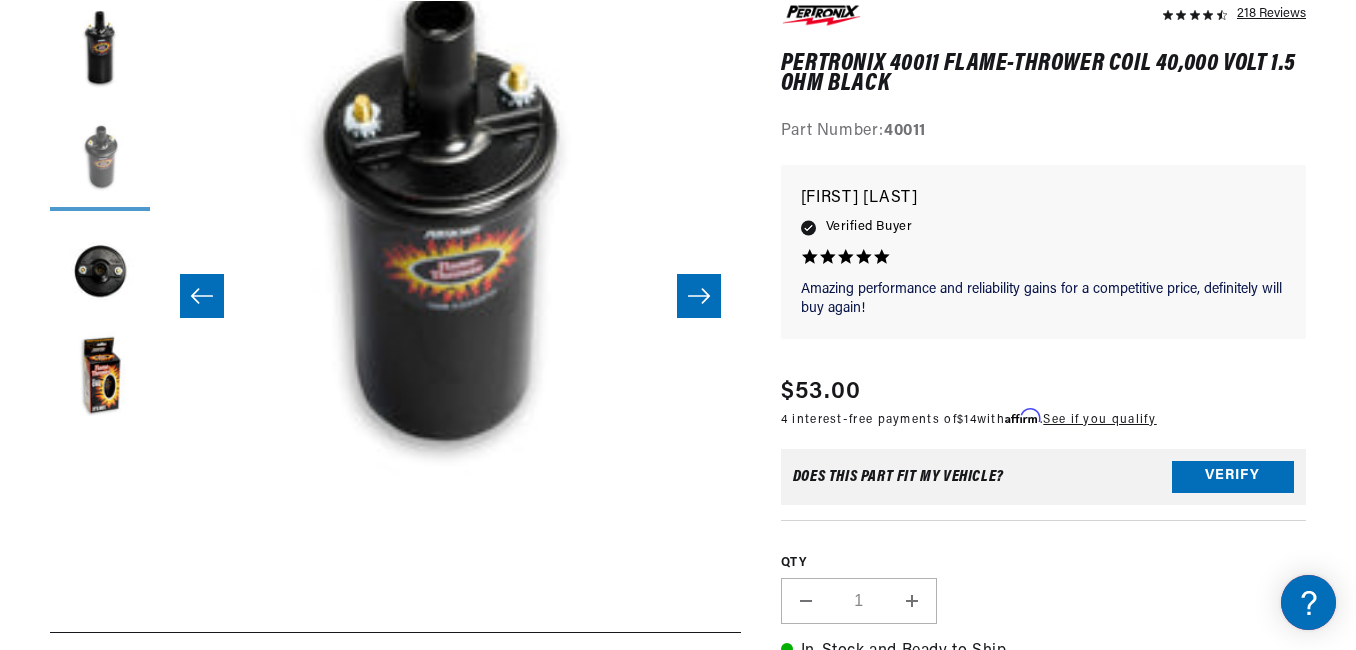 scroll, scrollTop: 58, scrollLeft: 581, axis: both 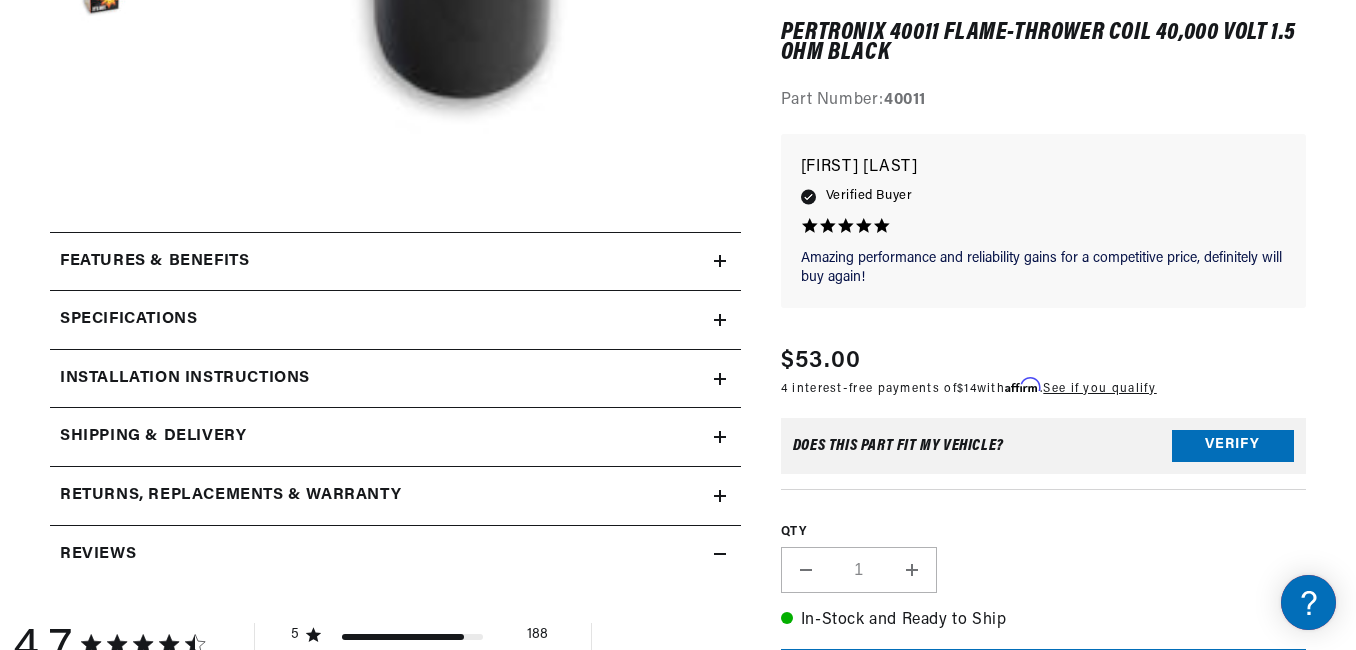 click on "Specifications" at bounding box center (382, 262) 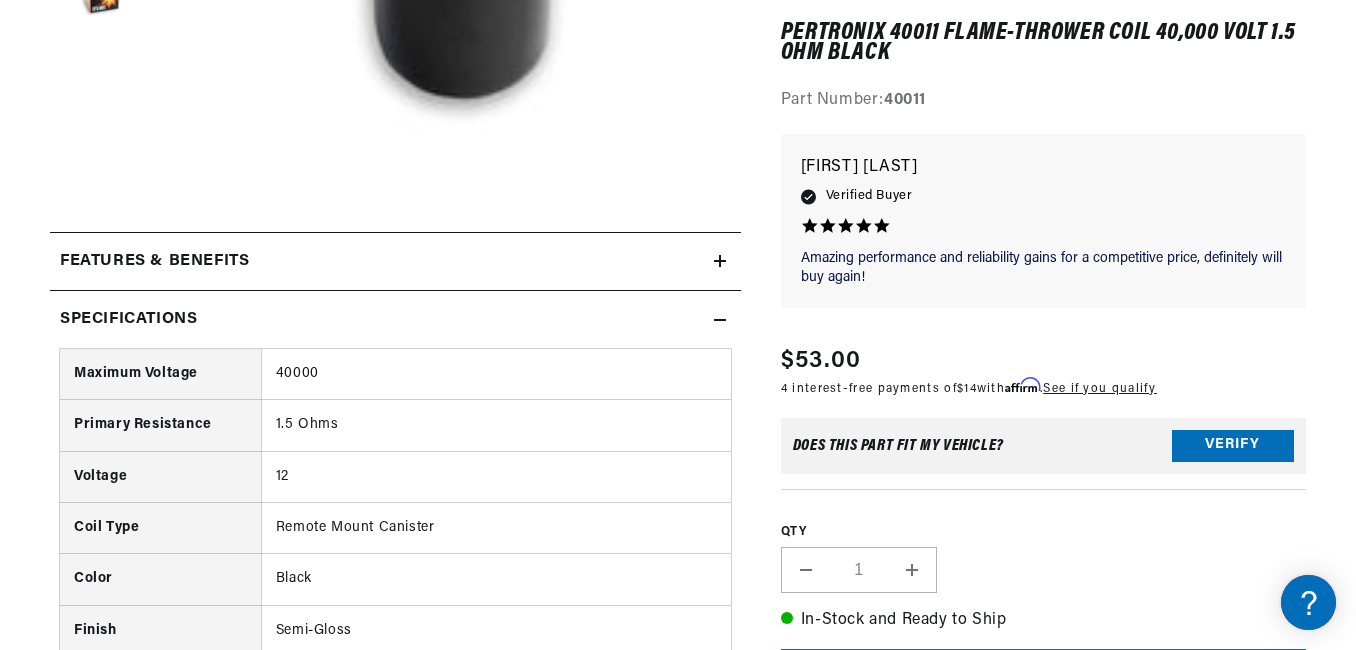 scroll, scrollTop: 0, scrollLeft: 747, axis: horizontal 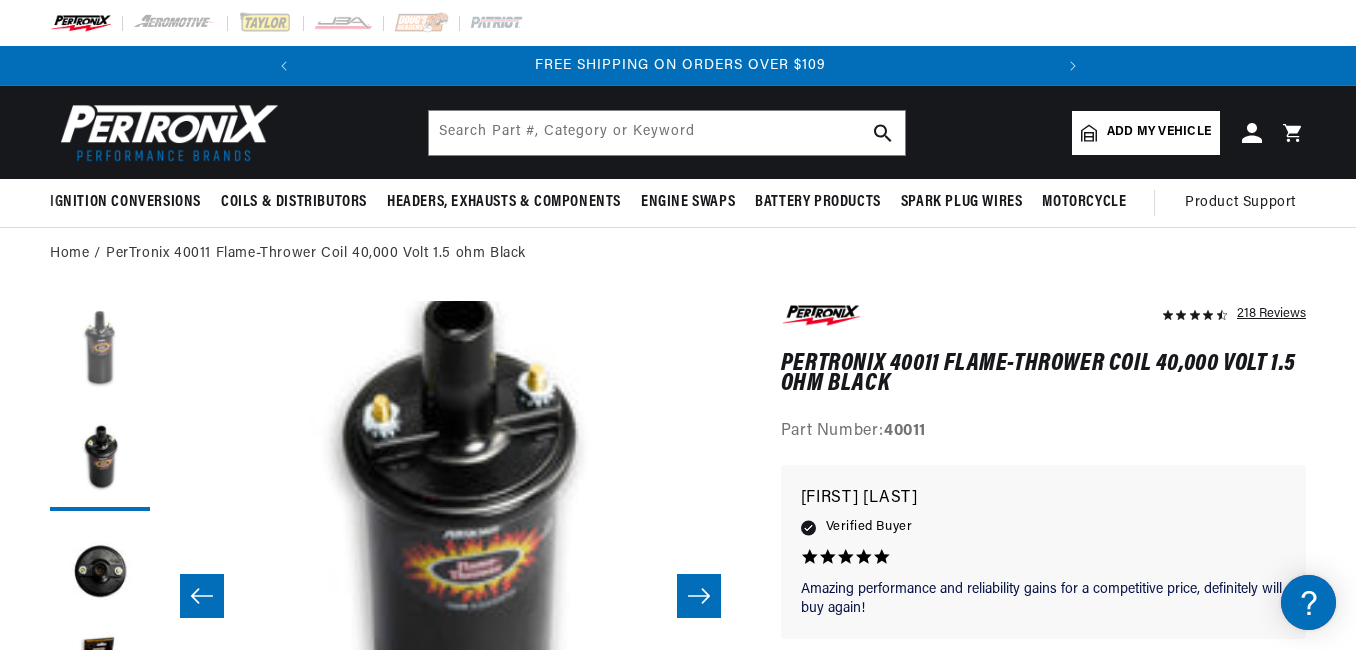 click at bounding box center [100, 351] 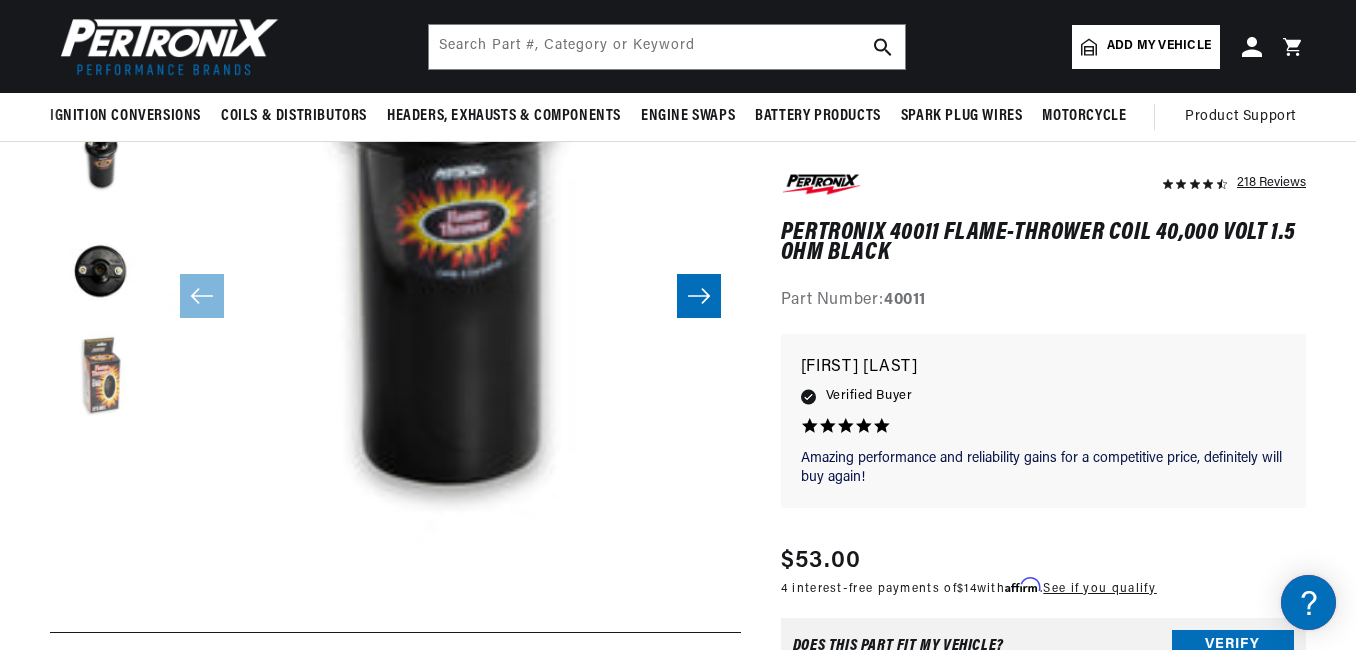 click at bounding box center (100, 381) 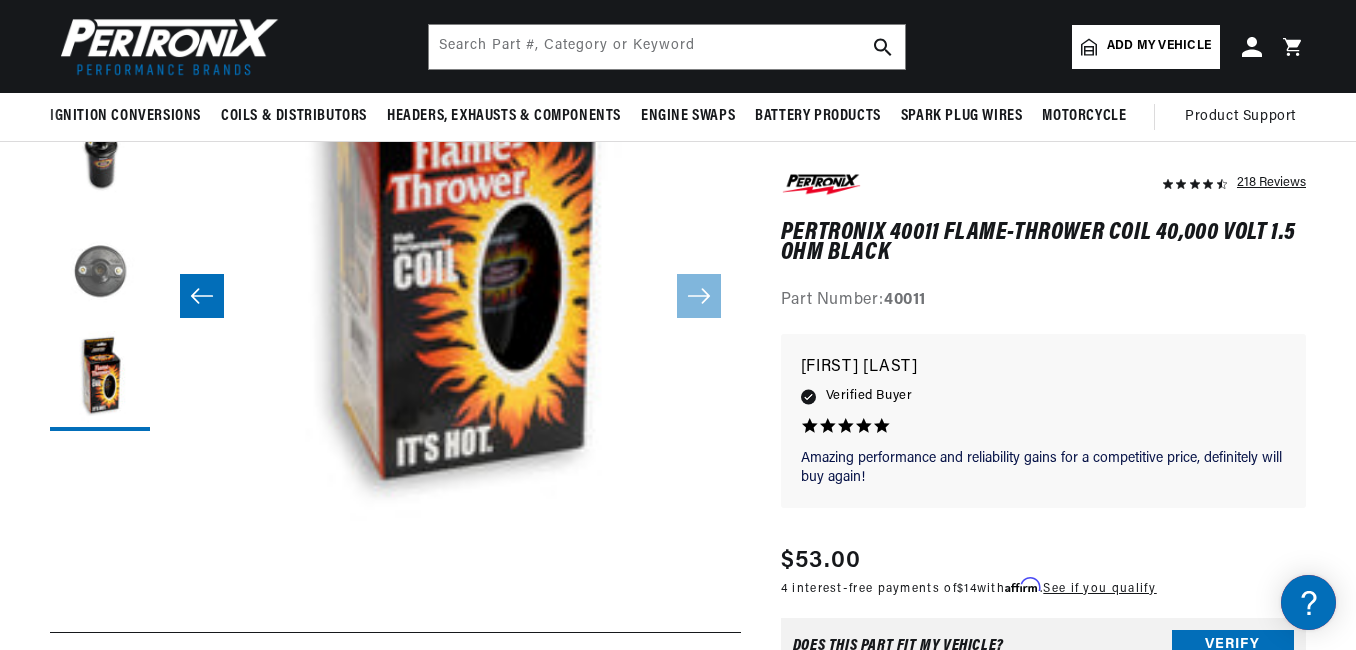 click at bounding box center (100, 271) 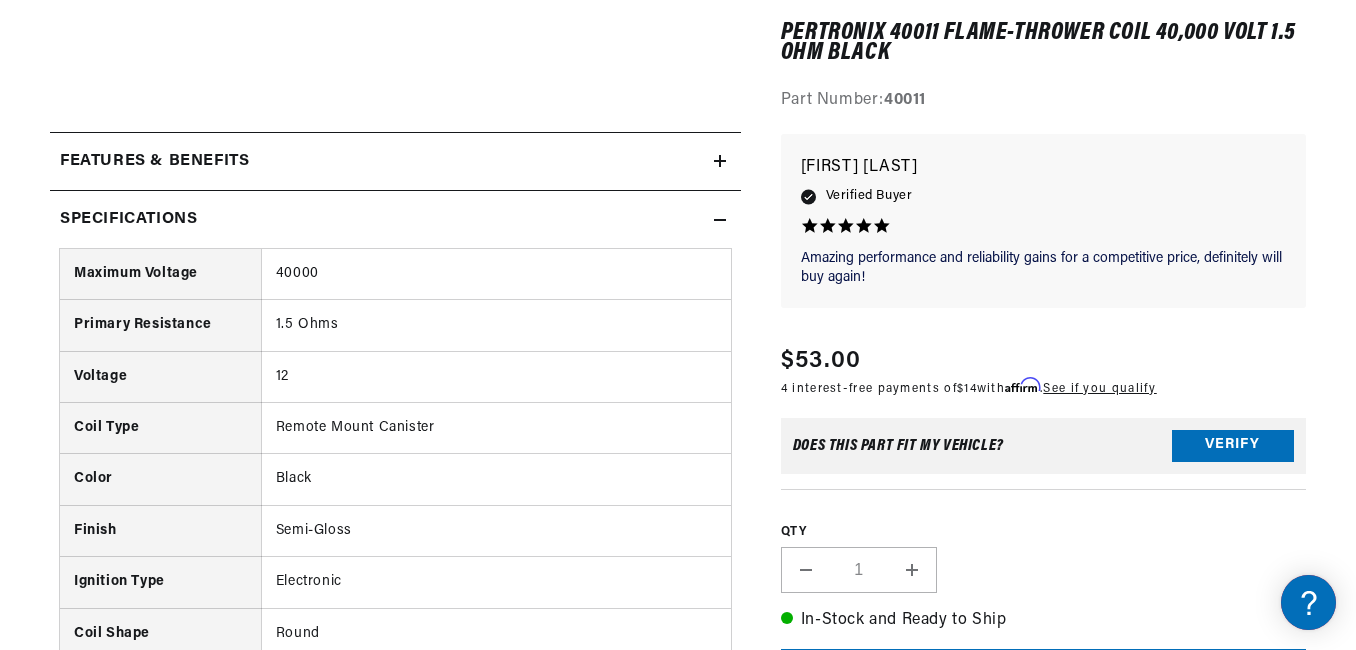 scroll, scrollTop: 0, scrollLeft: 747, axis: horizontal 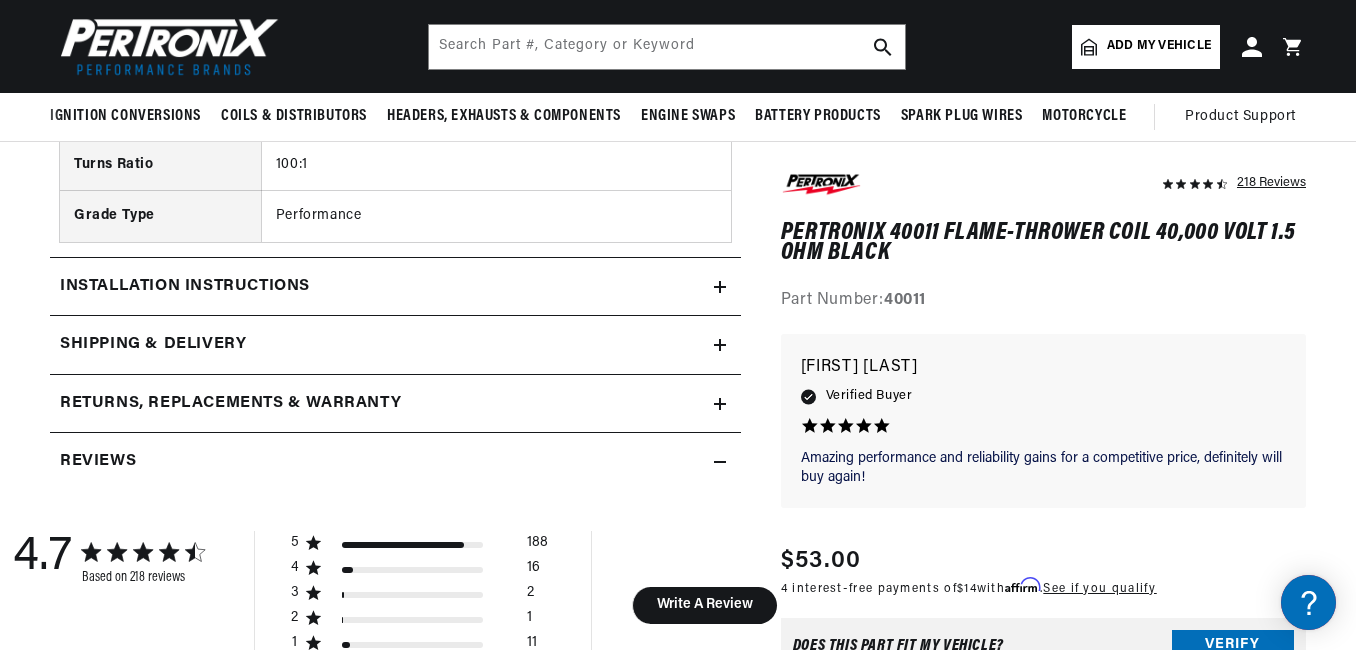 click on "Installation instructions" at bounding box center (382, -1138) 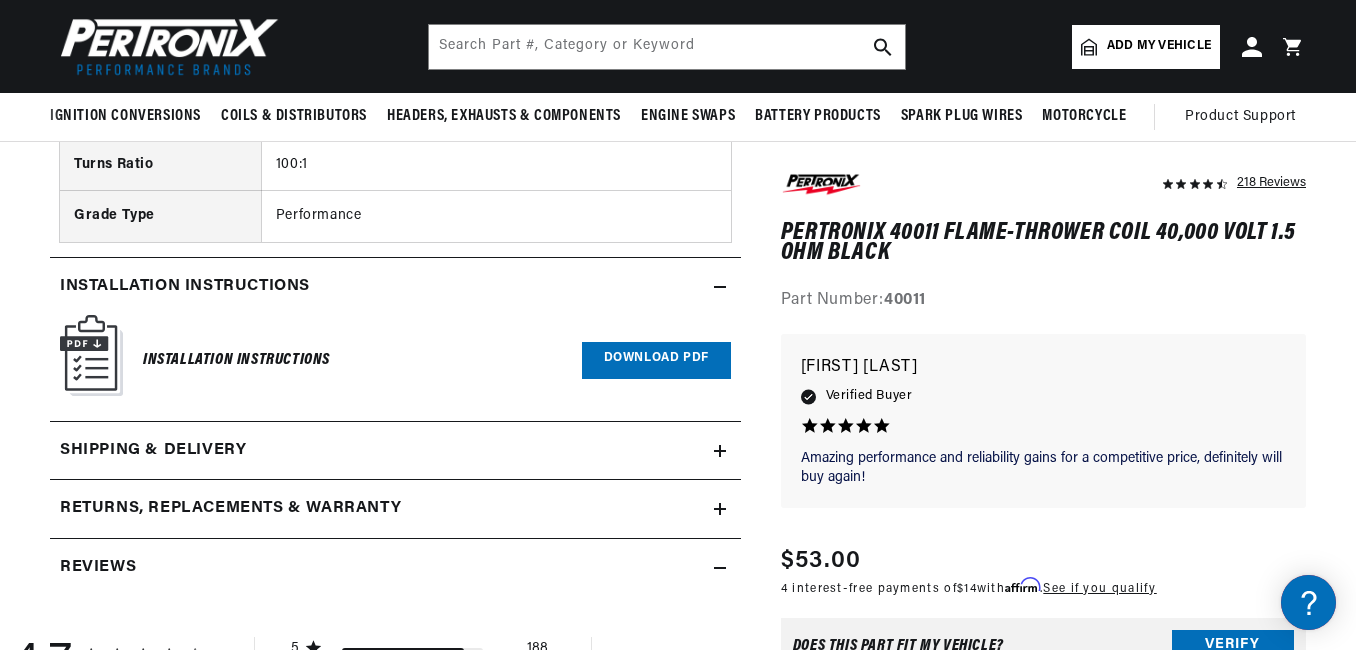 click on "Download PDF" at bounding box center [656, 360] 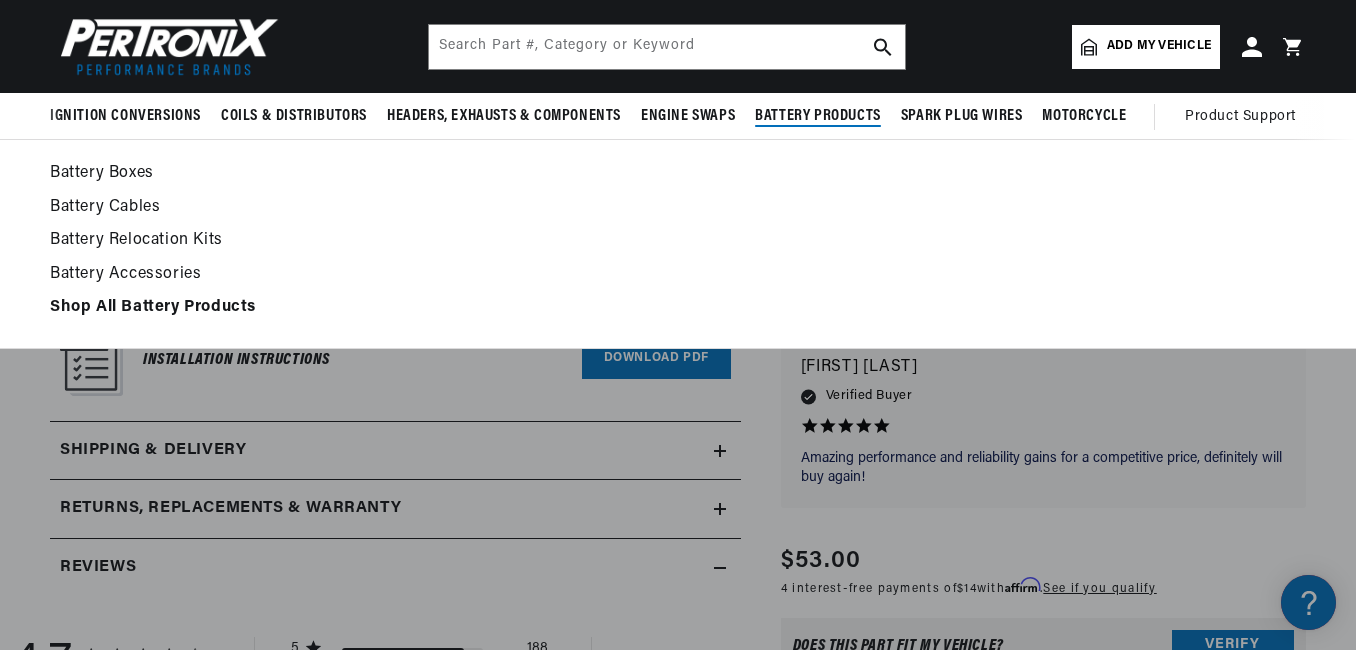 scroll, scrollTop: 1800, scrollLeft: 0, axis: vertical 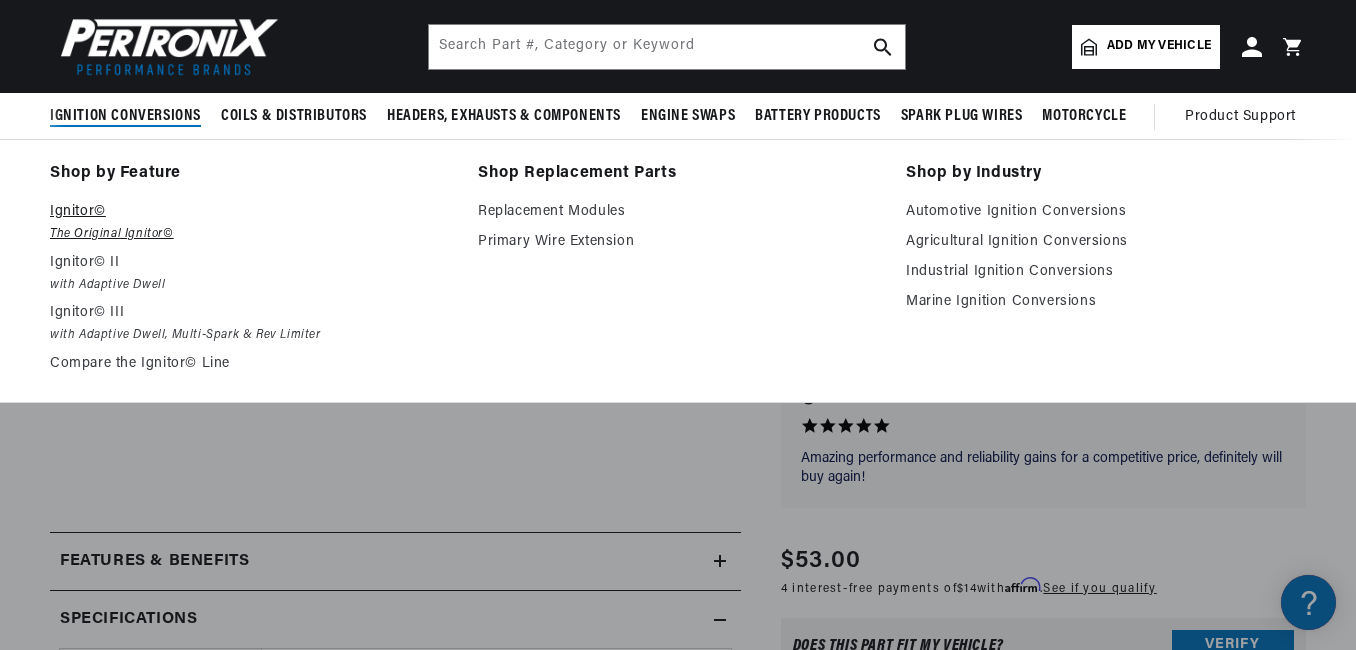 click on "Ignitor©" at bounding box center (250, 212) 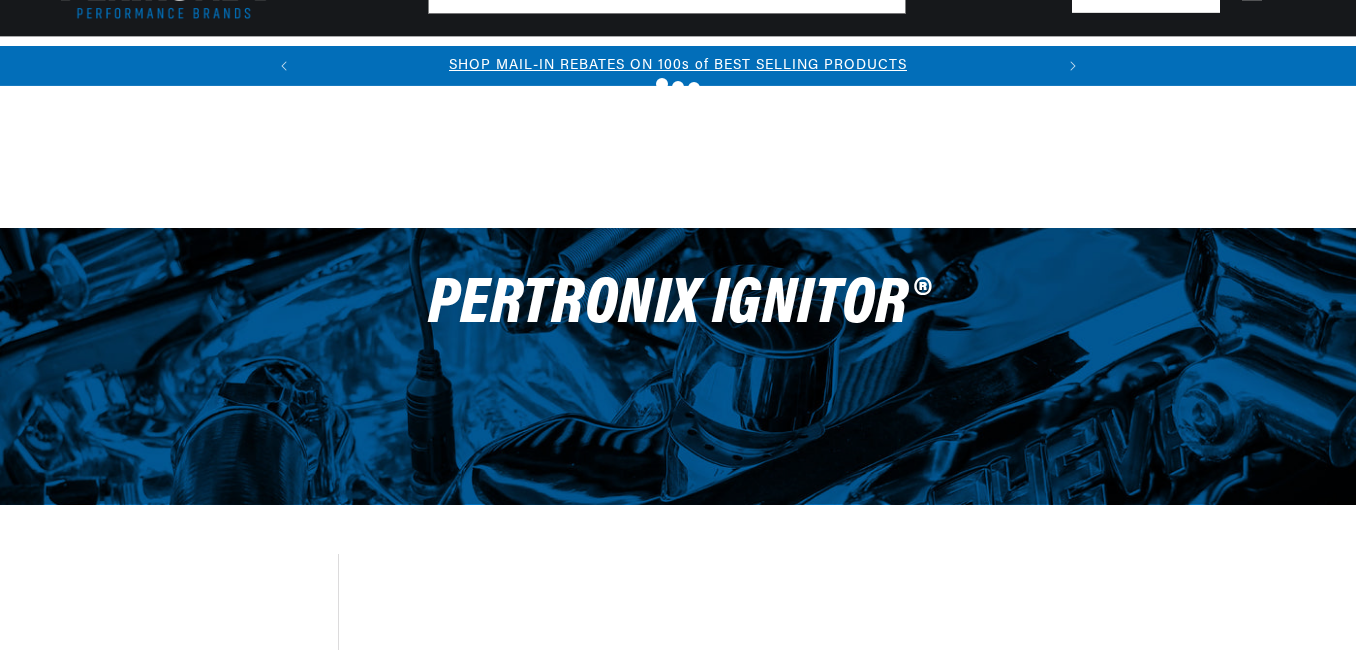 scroll, scrollTop: 600, scrollLeft: 0, axis: vertical 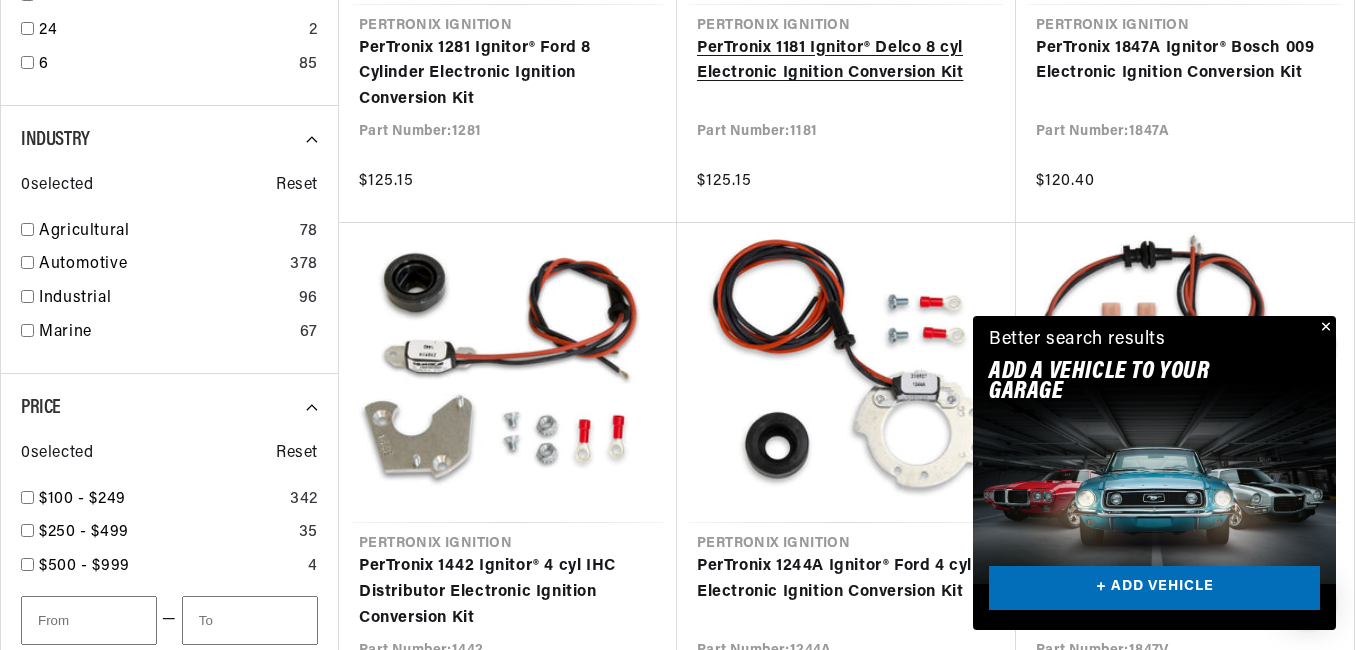 click on "PerTronix 1181 Ignitor® Delco 8 cyl Electronic Ignition Conversion Kit" at bounding box center [846, 61] 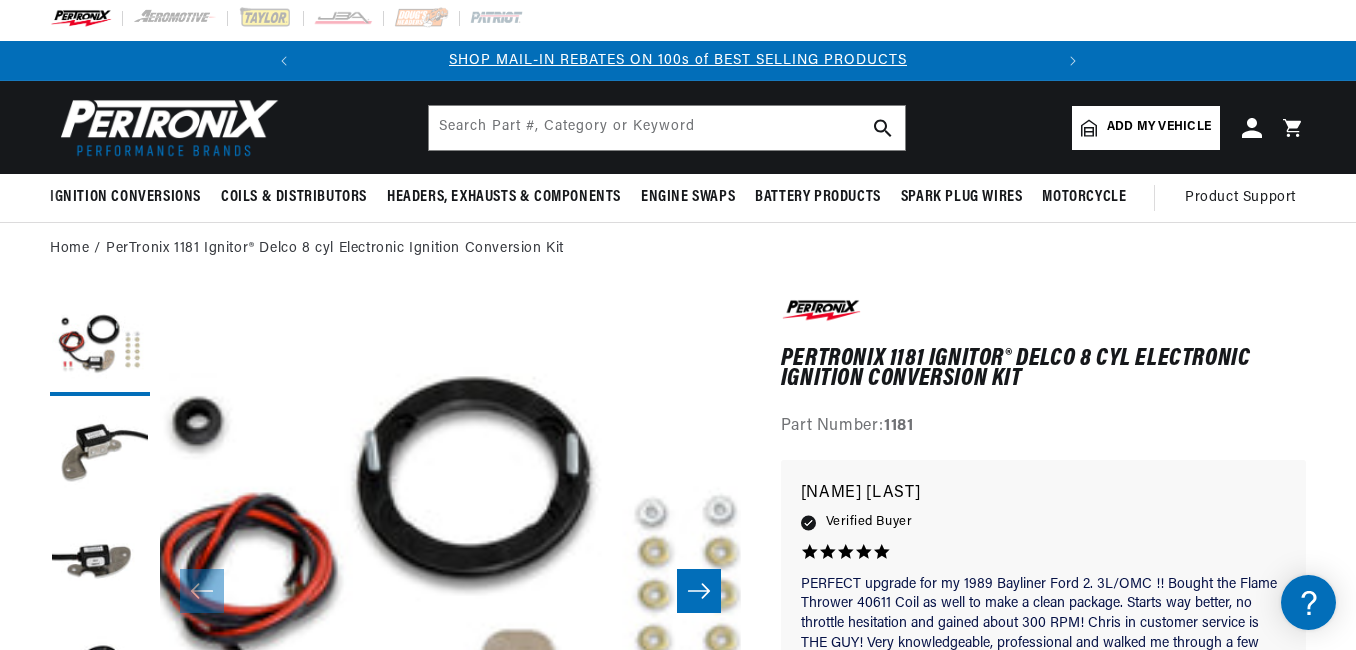 scroll, scrollTop: 200, scrollLeft: 0, axis: vertical 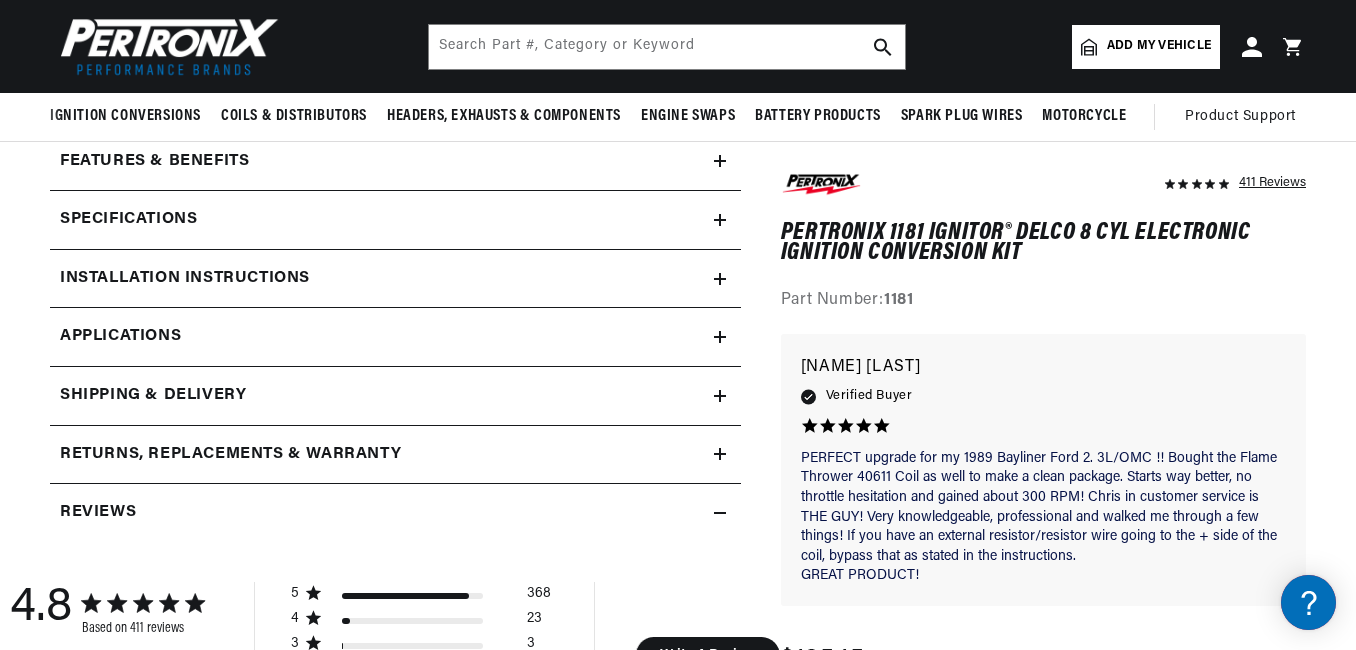 click on "Installation instructions" at bounding box center (154, 162) 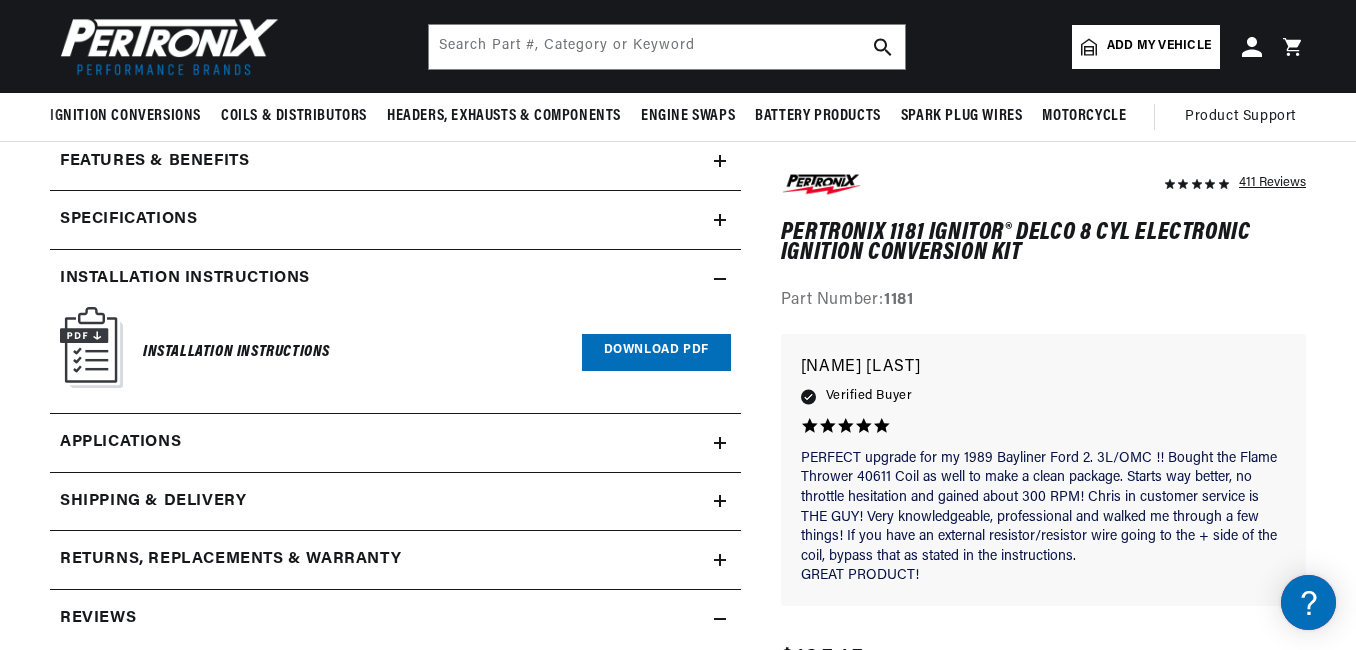click on "Download PDF" at bounding box center (656, 352) 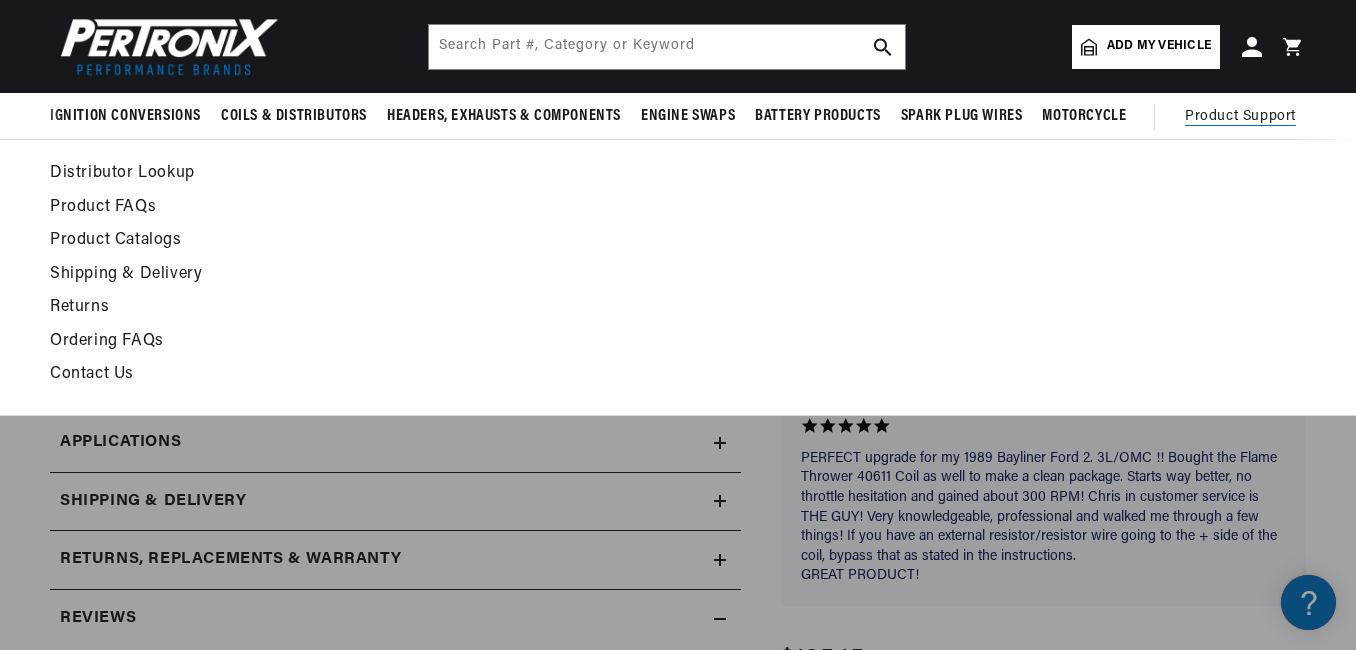 scroll, scrollTop: 0, scrollLeft: 747, axis: horizontal 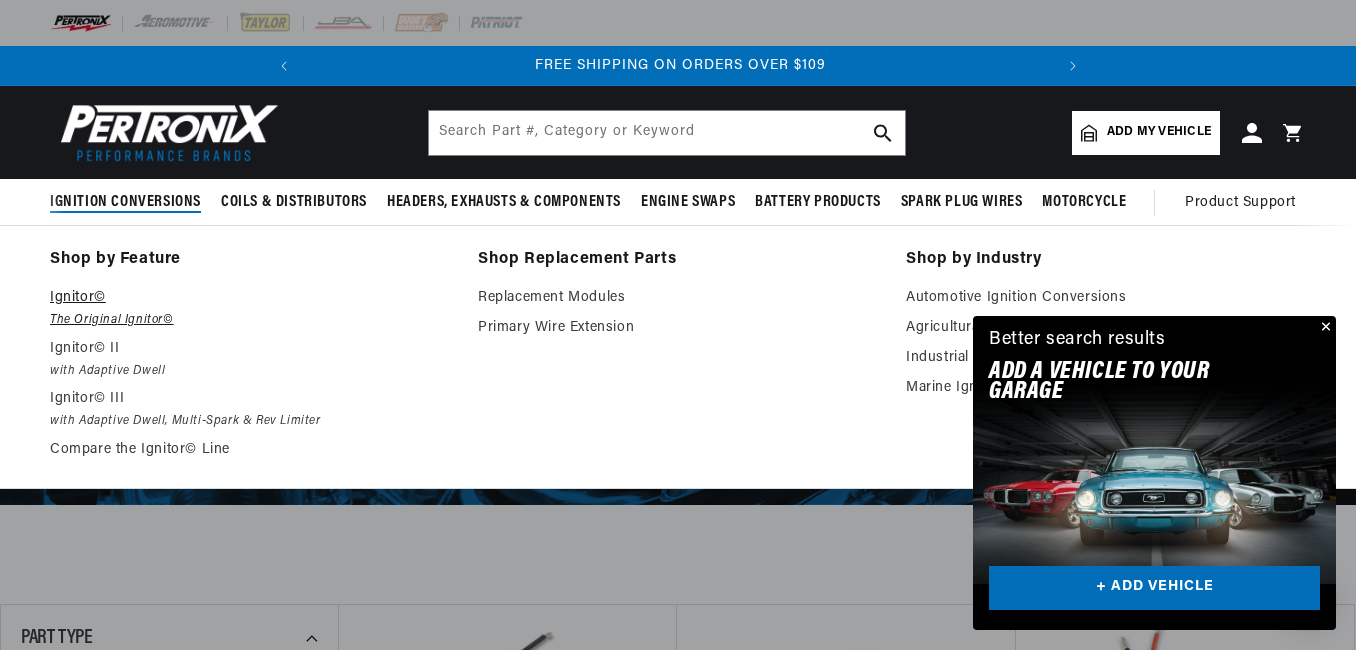 click on "The Original Ignitor©" at bounding box center (250, 320) 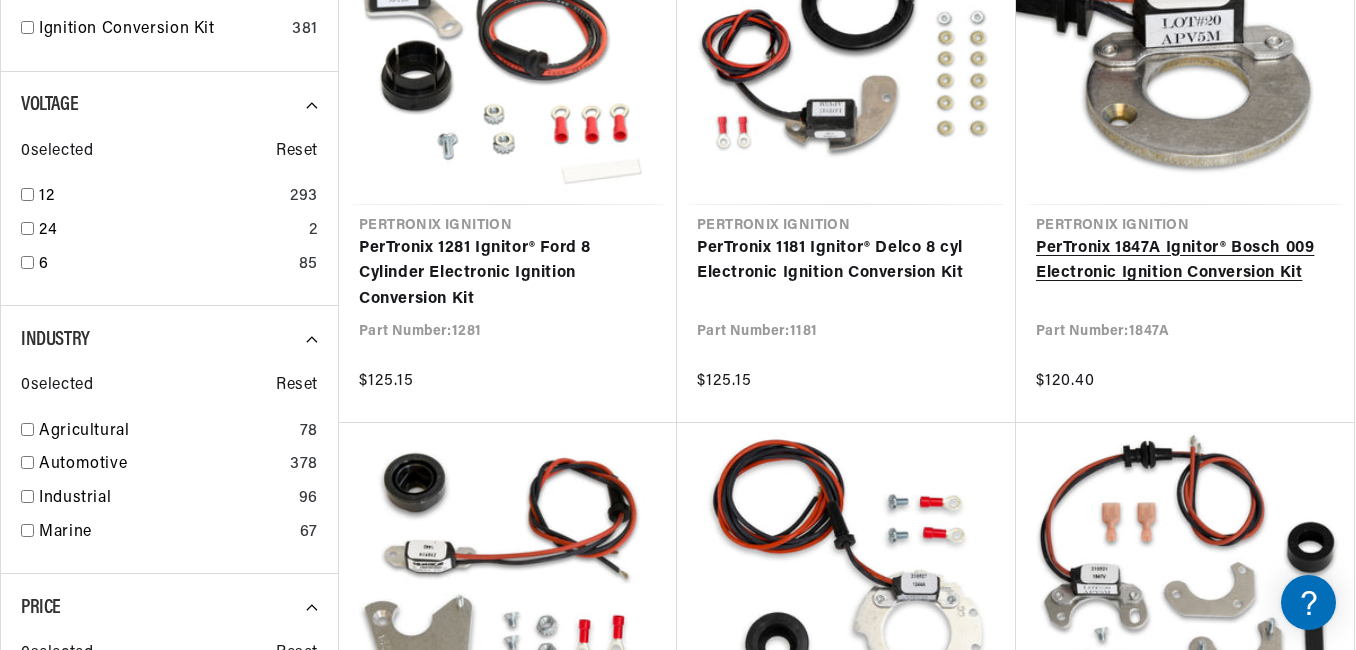 scroll, scrollTop: 700, scrollLeft: 0, axis: vertical 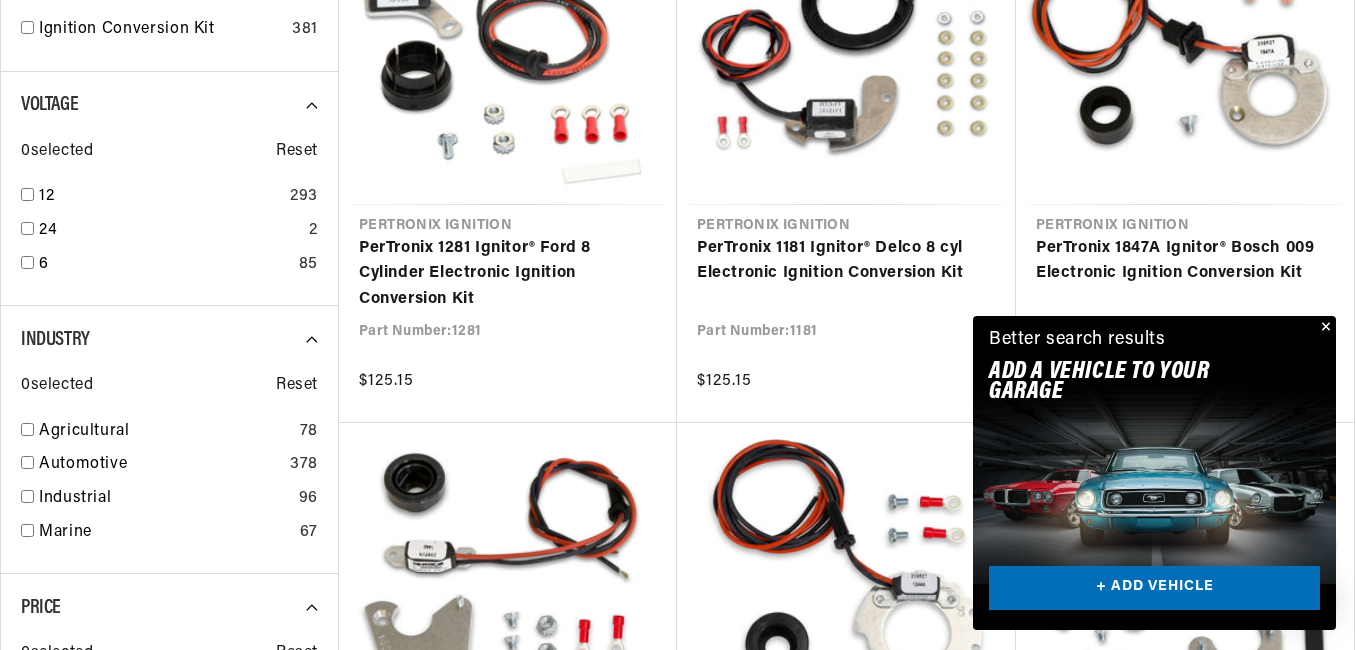 click at bounding box center (1324, 328) 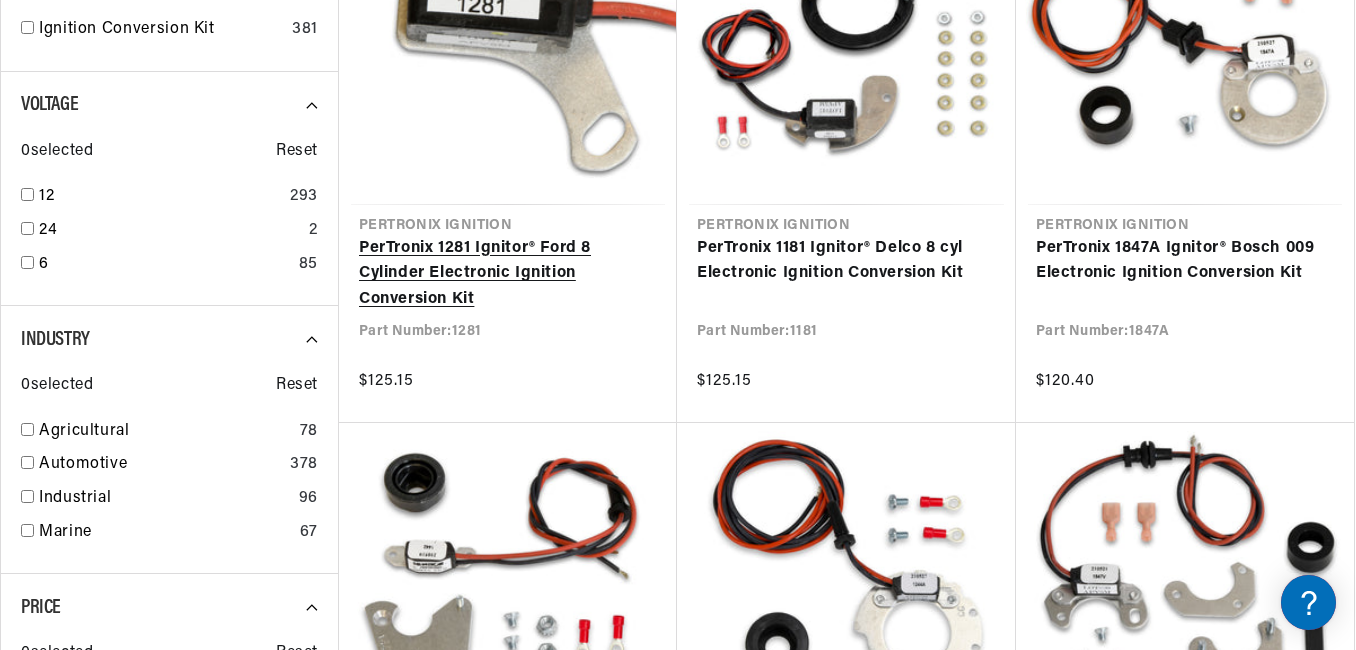 scroll, scrollTop: 0, scrollLeft: 747, axis: horizontal 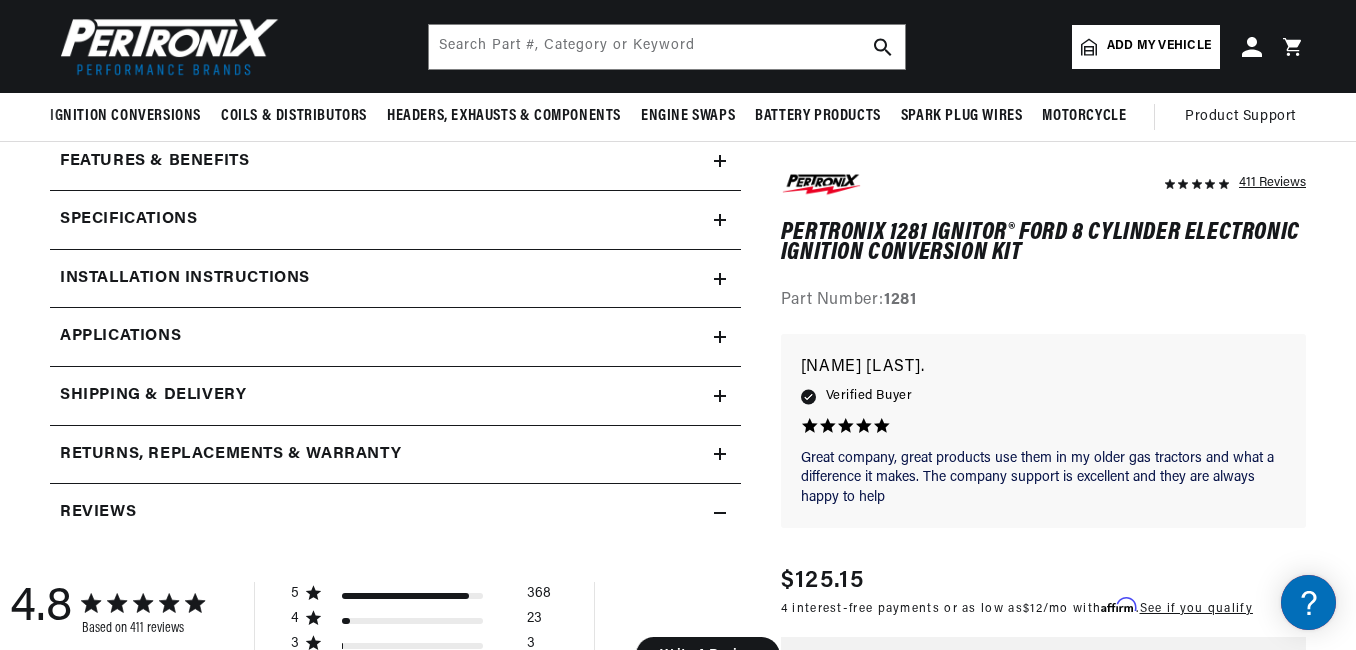 click on "Installation instructions" at bounding box center [154, 162] 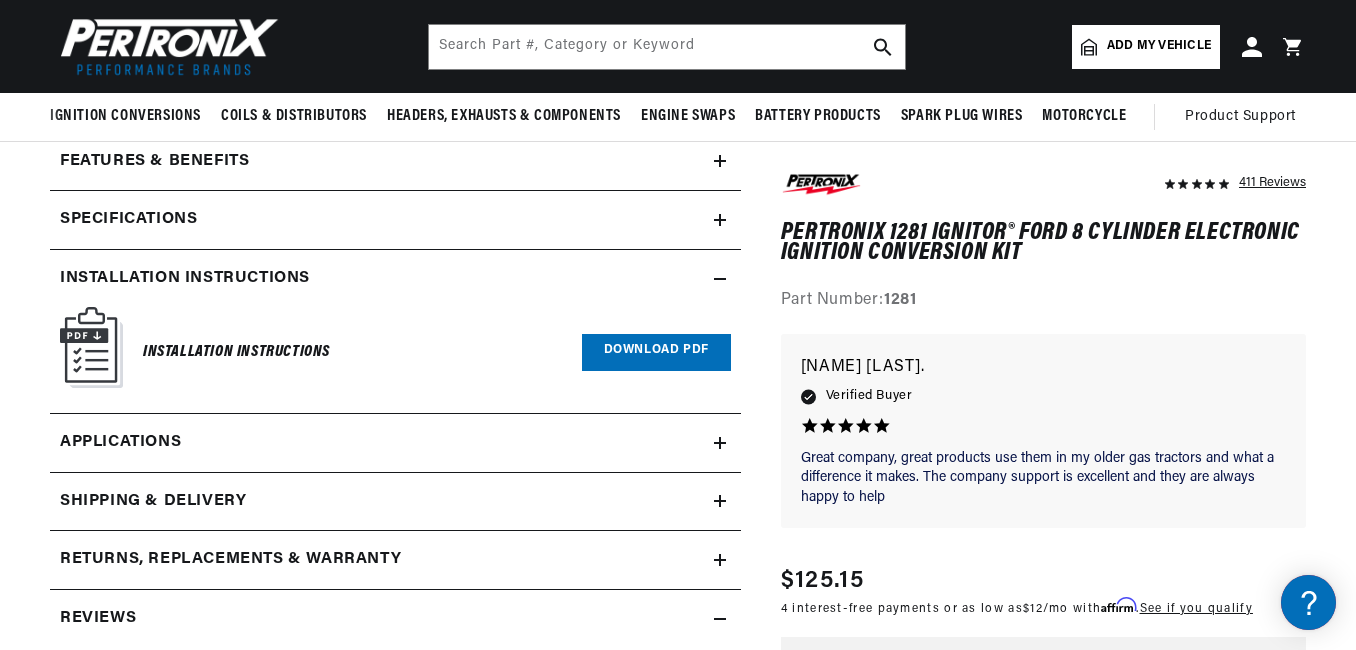 click on "Download PDF" at bounding box center [656, 352] 